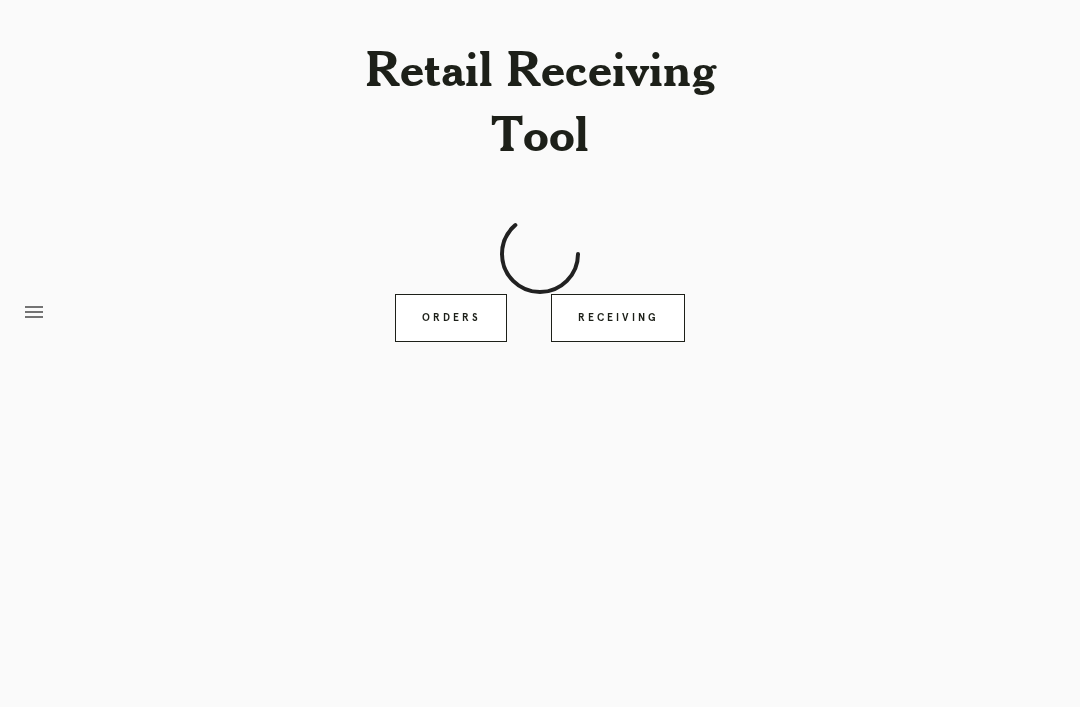 scroll, scrollTop: 0, scrollLeft: 0, axis: both 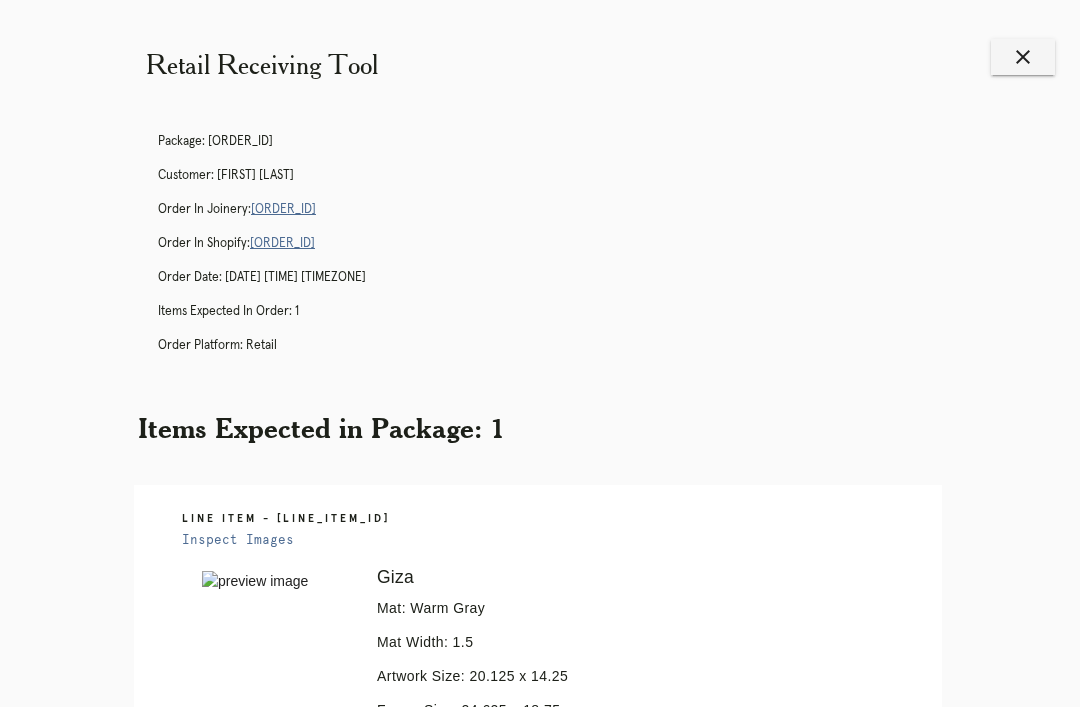click on "R115780045" at bounding box center (283, 209) 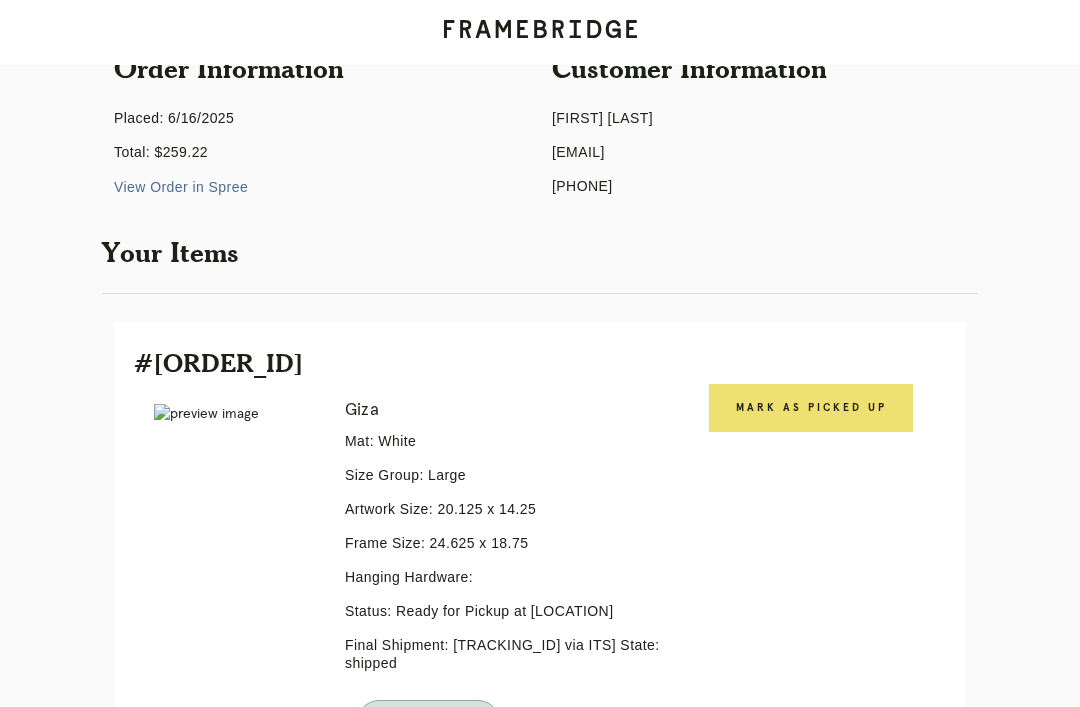 scroll, scrollTop: 212, scrollLeft: 0, axis: vertical 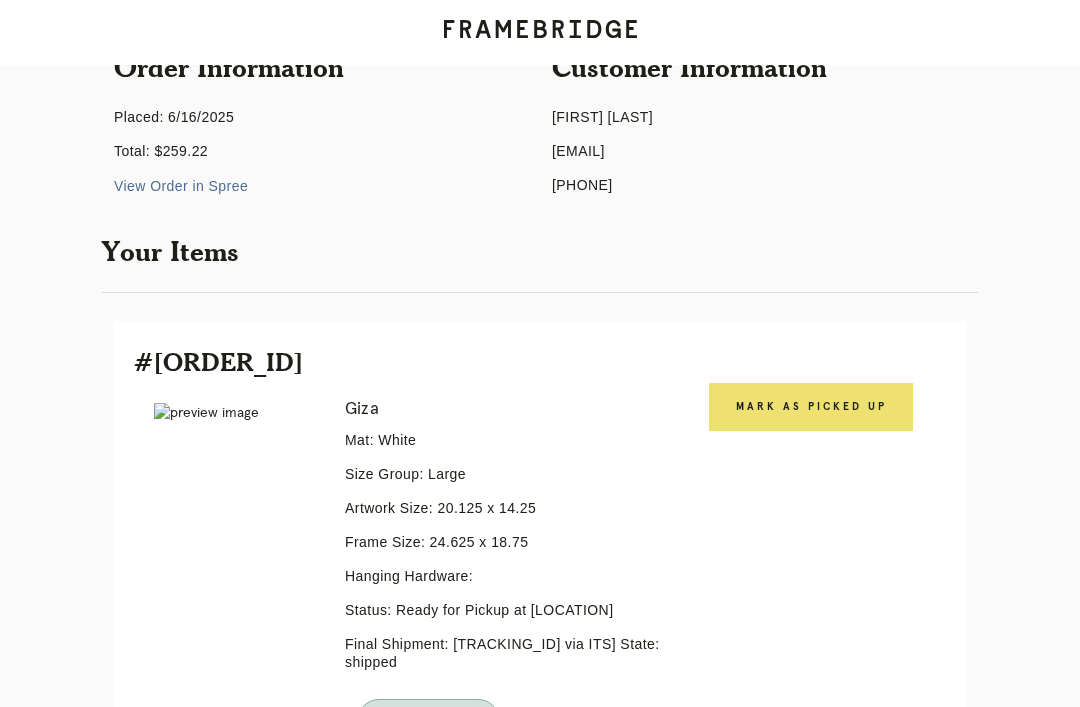 click on "Mark as Picked Up" at bounding box center [811, 407] 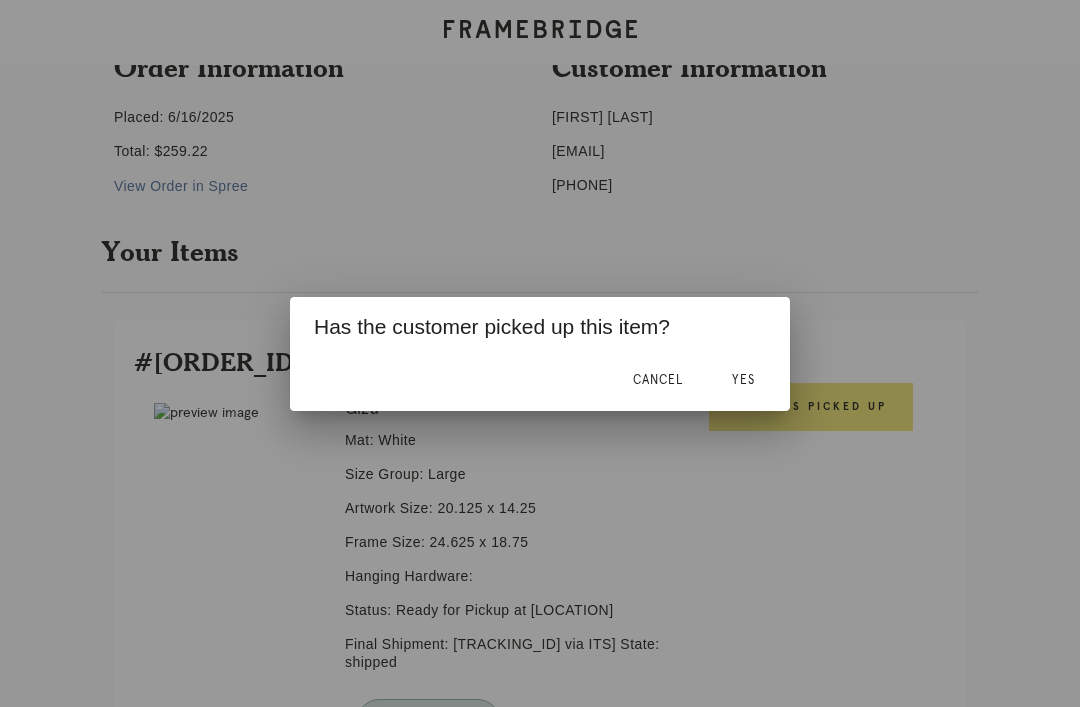 click on "Yes" at bounding box center [658, 380] 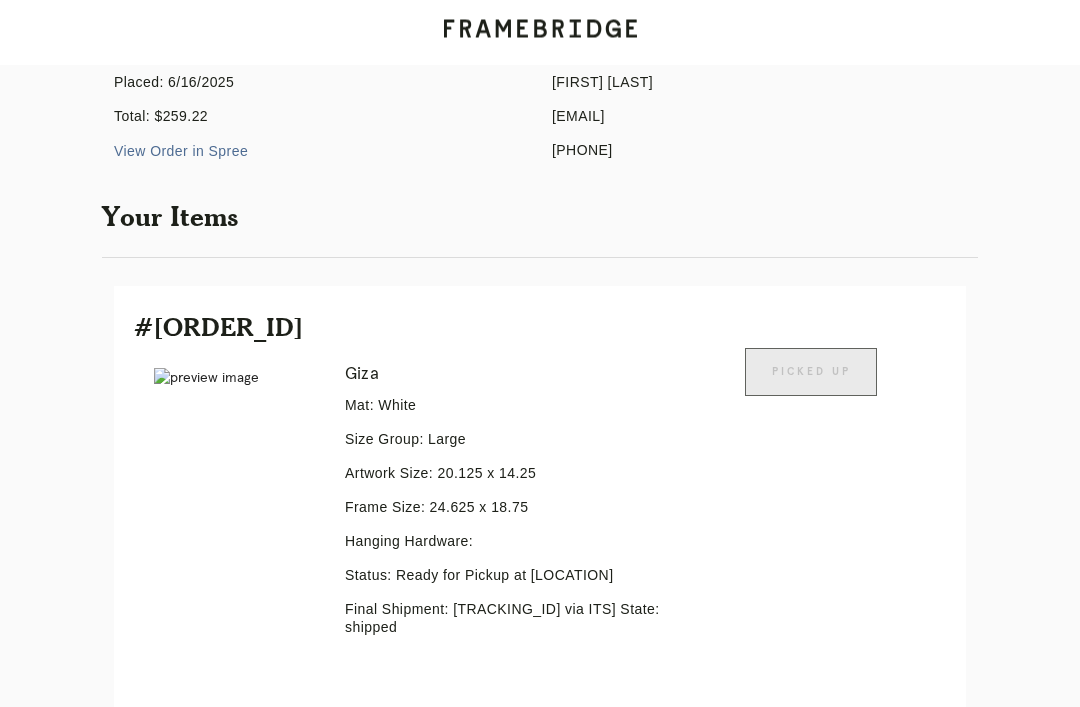 scroll, scrollTop: 428, scrollLeft: 0, axis: vertical 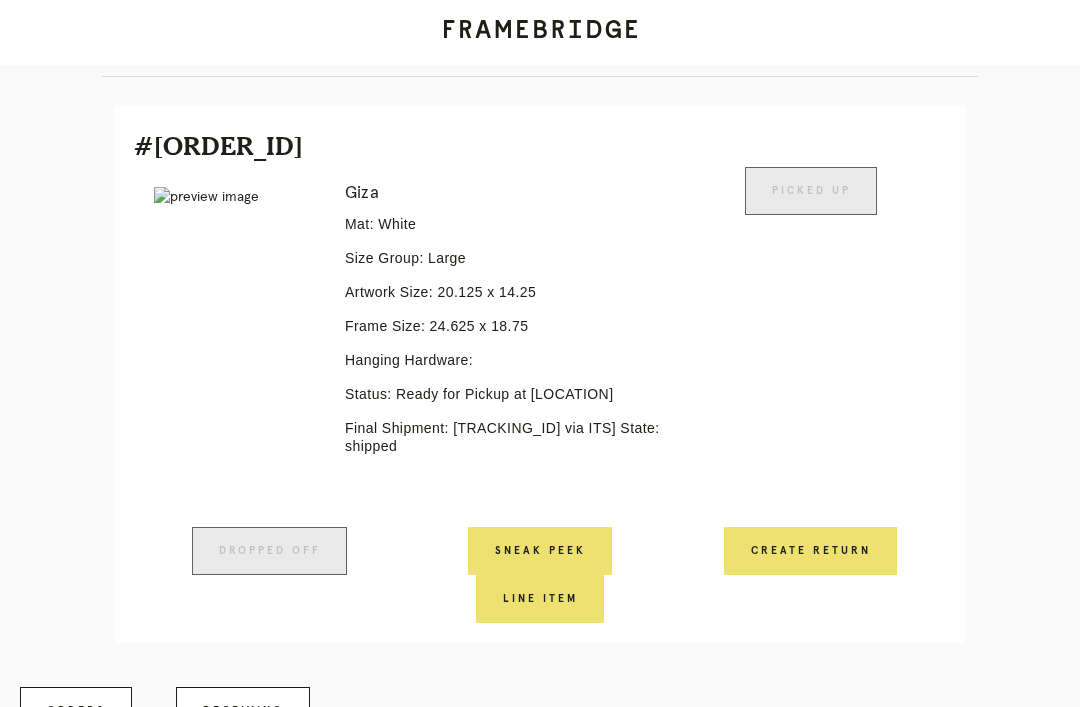 click on "Receiving" at bounding box center [243, 711] 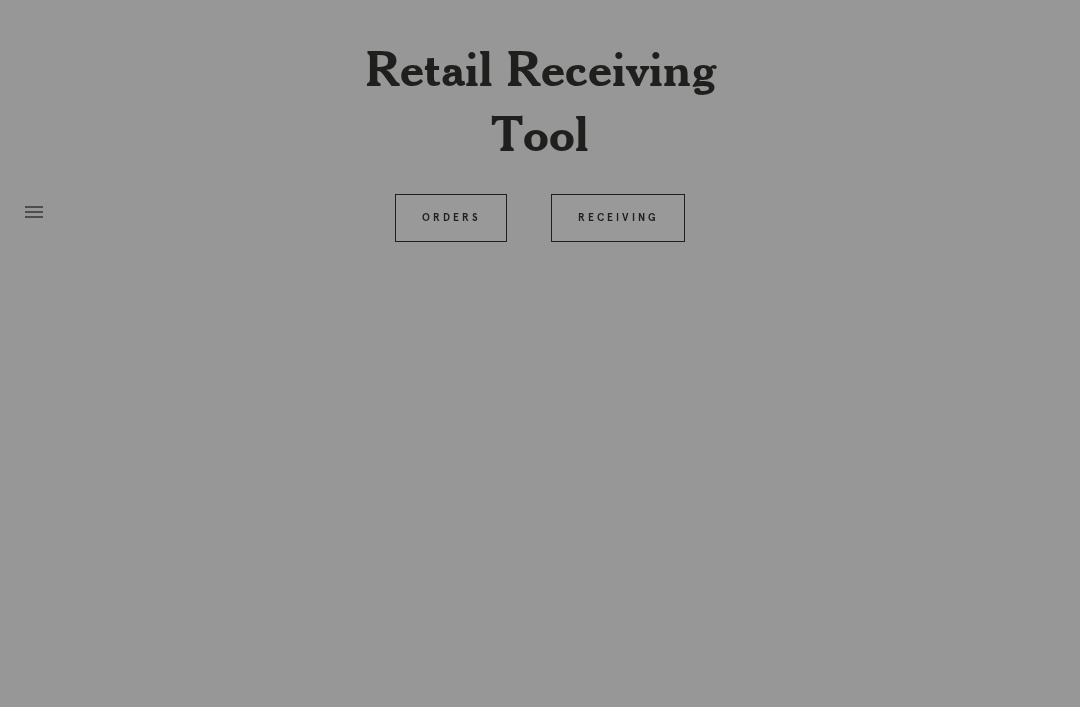 scroll, scrollTop: 64, scrollLeft: 0, axis: vertical 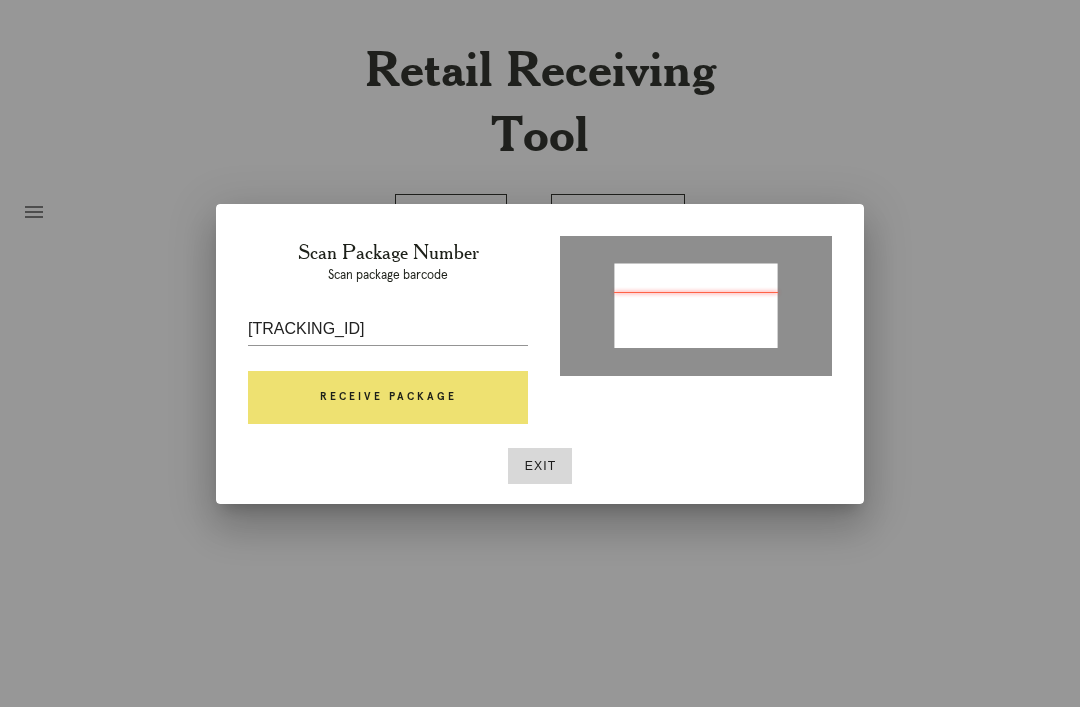 click on "Receive Package" at bounding box center [388, 398] 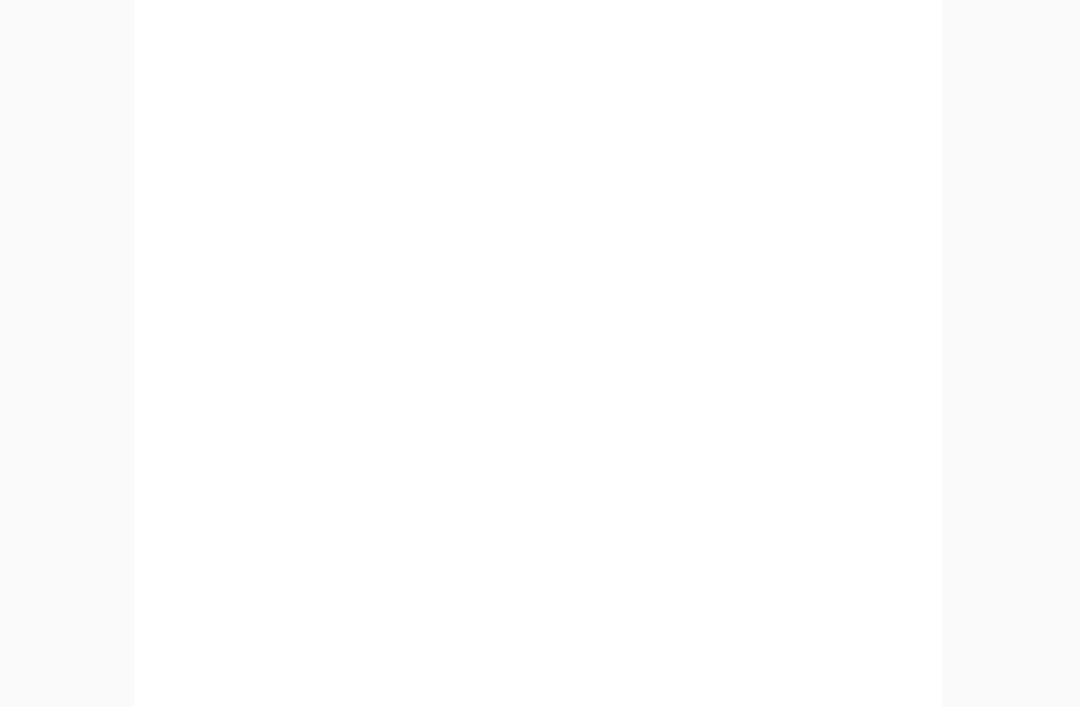 scroll, scrollTop: 910, scrollLeft: 0, axis: vertical 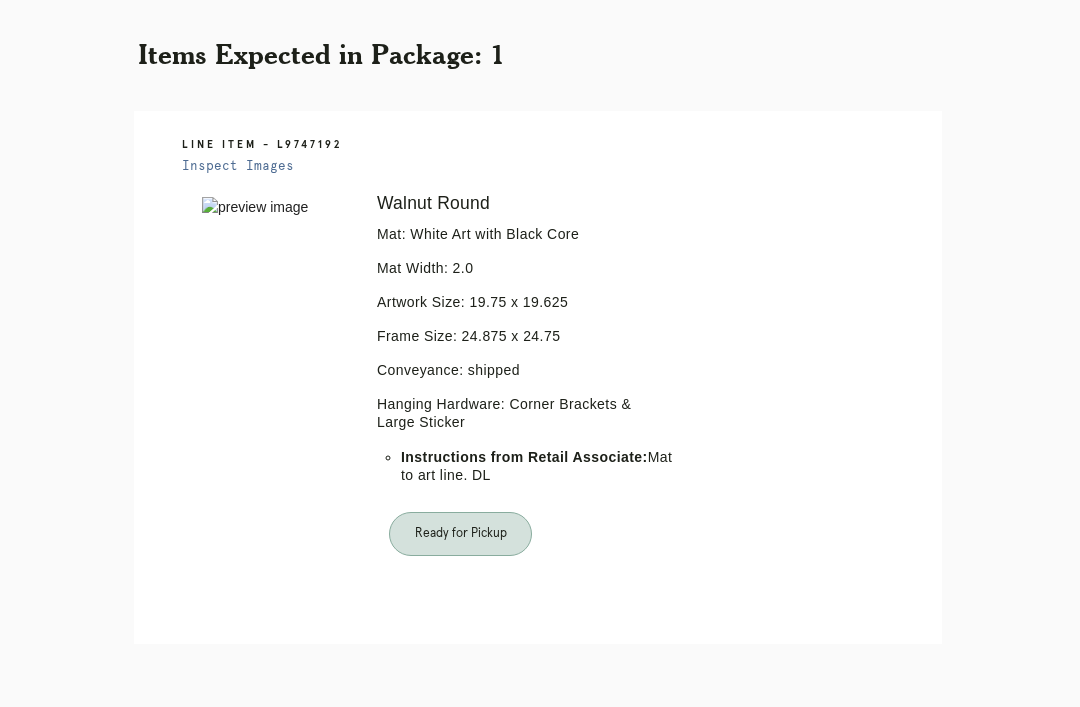 click on "Orders" at bounding box center (451, 772) 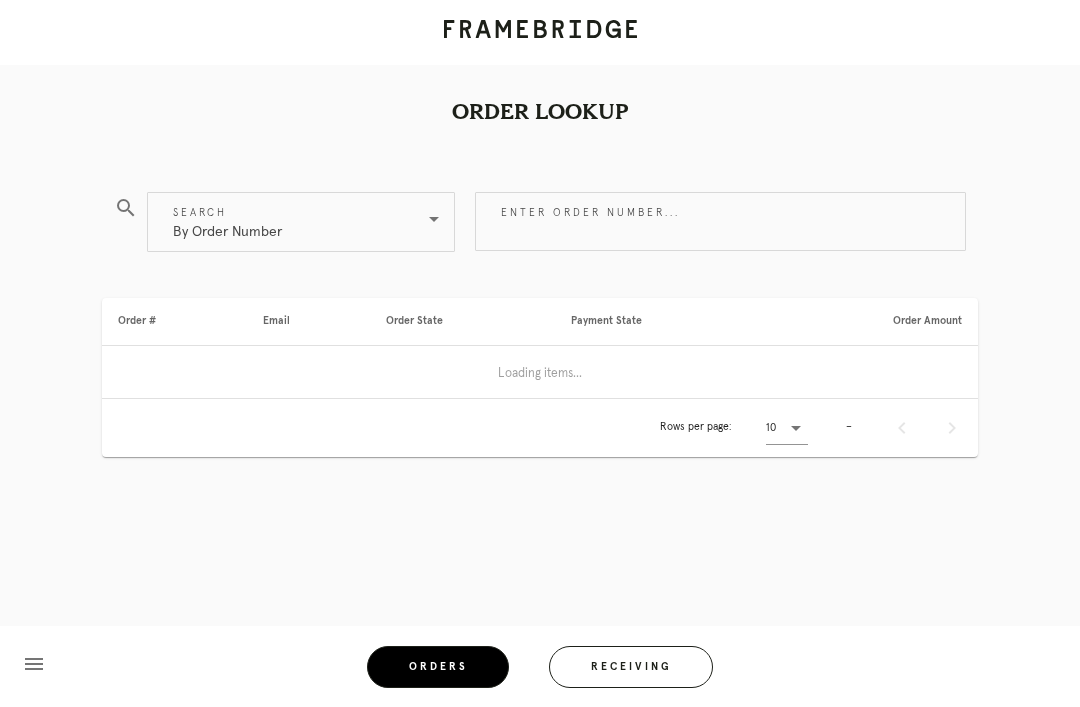 scroll, scrollTop: 0, scrollLeft: 0, axis: both 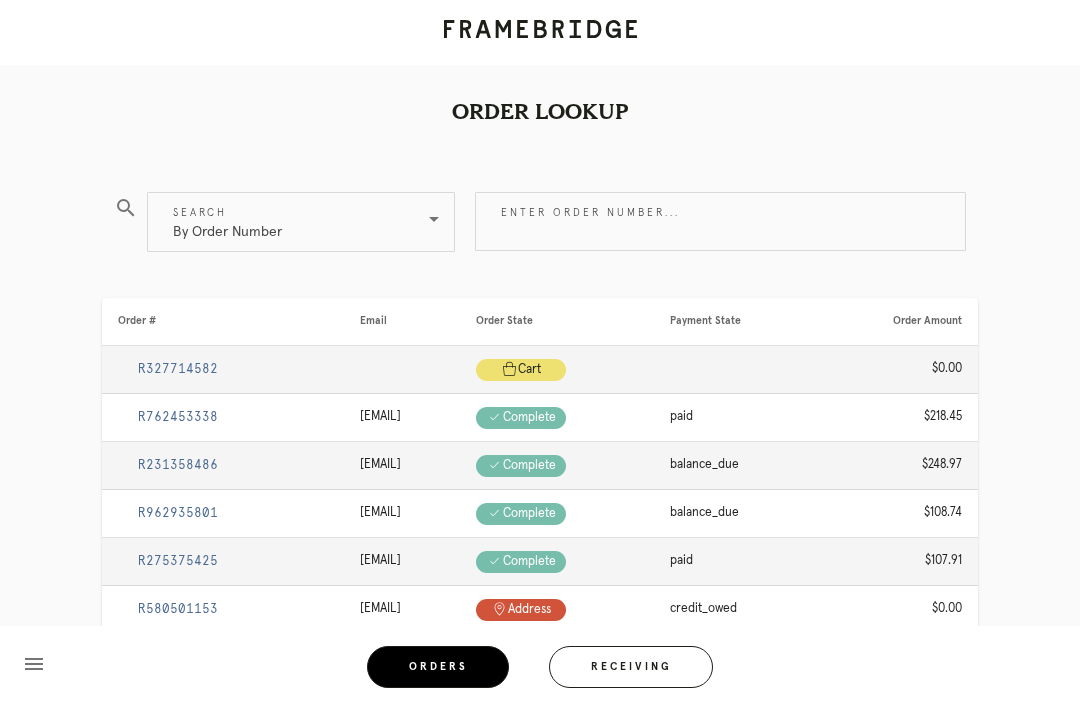 click on "Receiving" at bounding box center (631, 667) 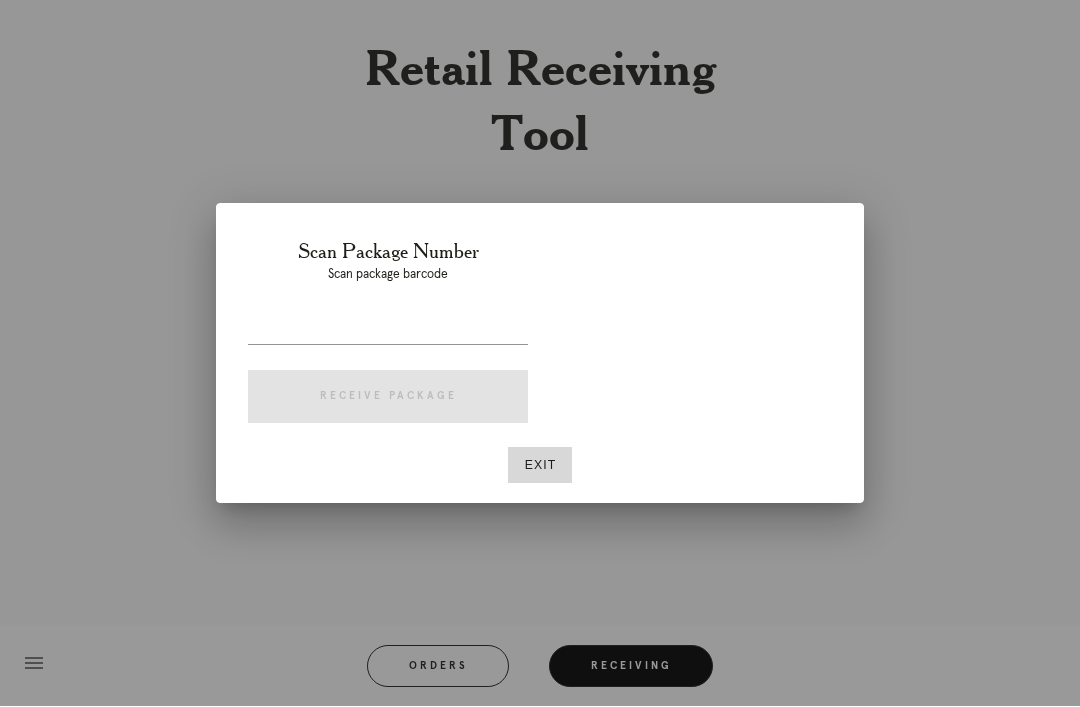 scroll, scrollTop: 64, scrollLeft: 0, axis: vertical 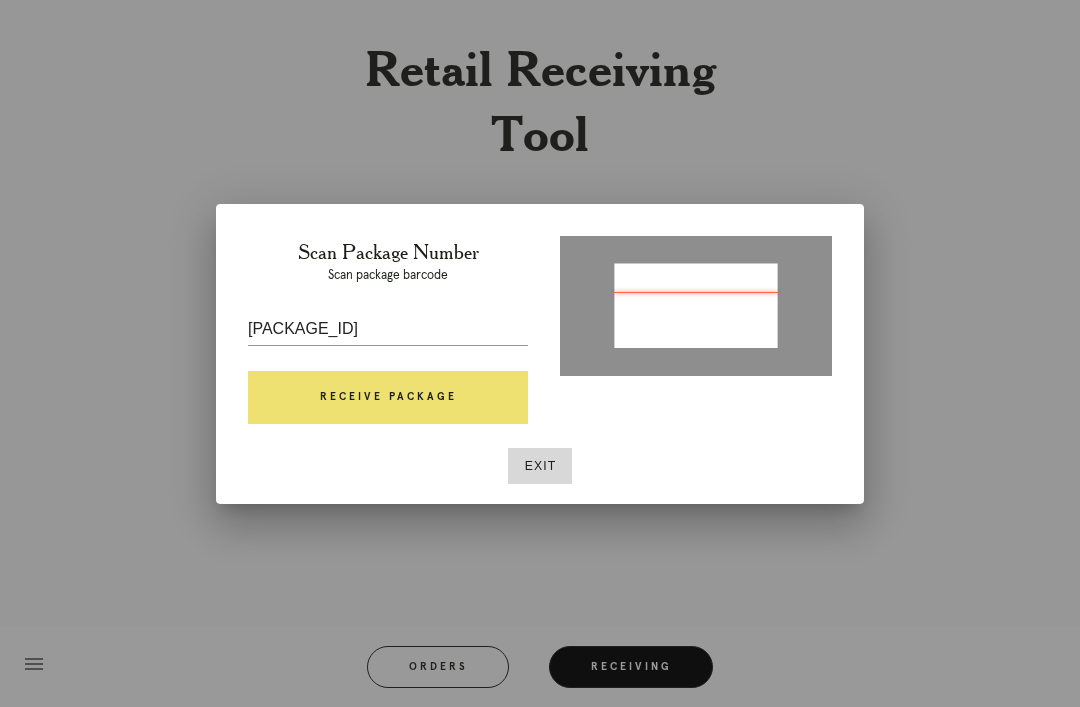 click on "Receive Package" at bounding box center (388, 398) 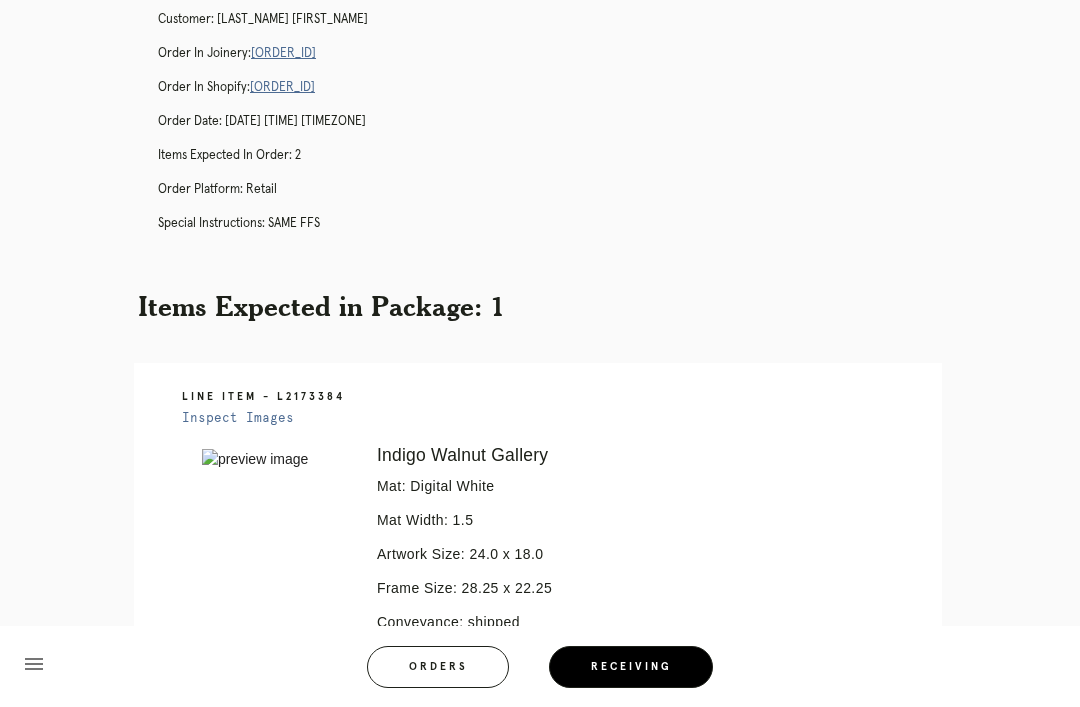 scroll, scrollTop: 160, scrollLeft: 0, axis: vertical 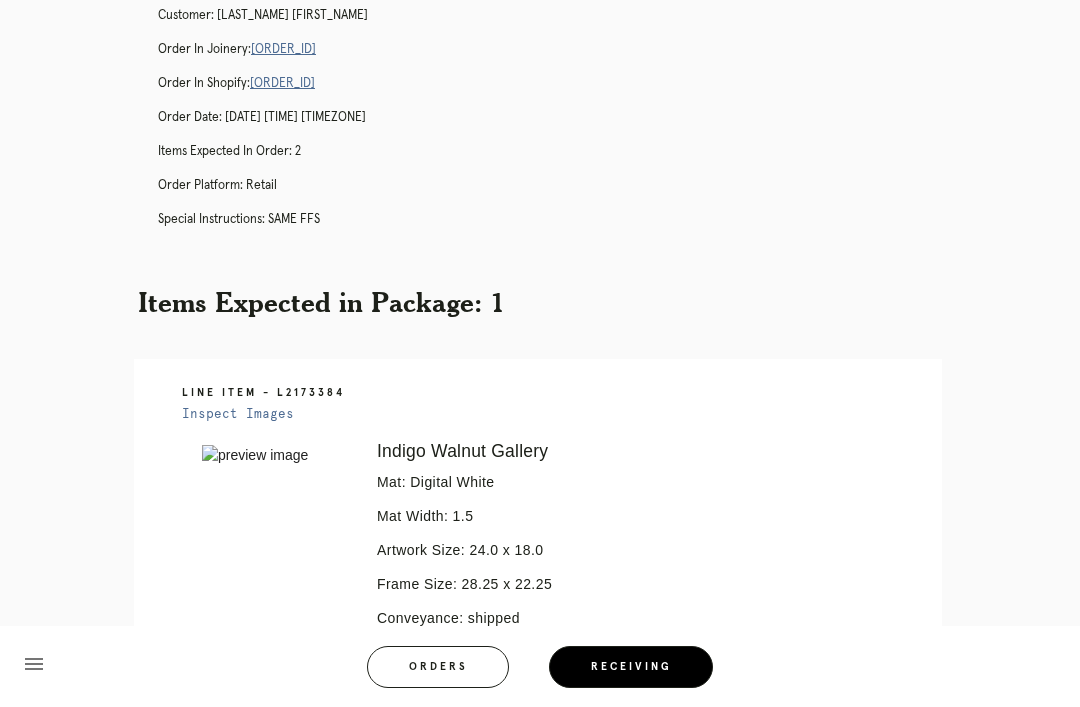 click on "[ORDER_ID]" at bounding box center [283, 49] 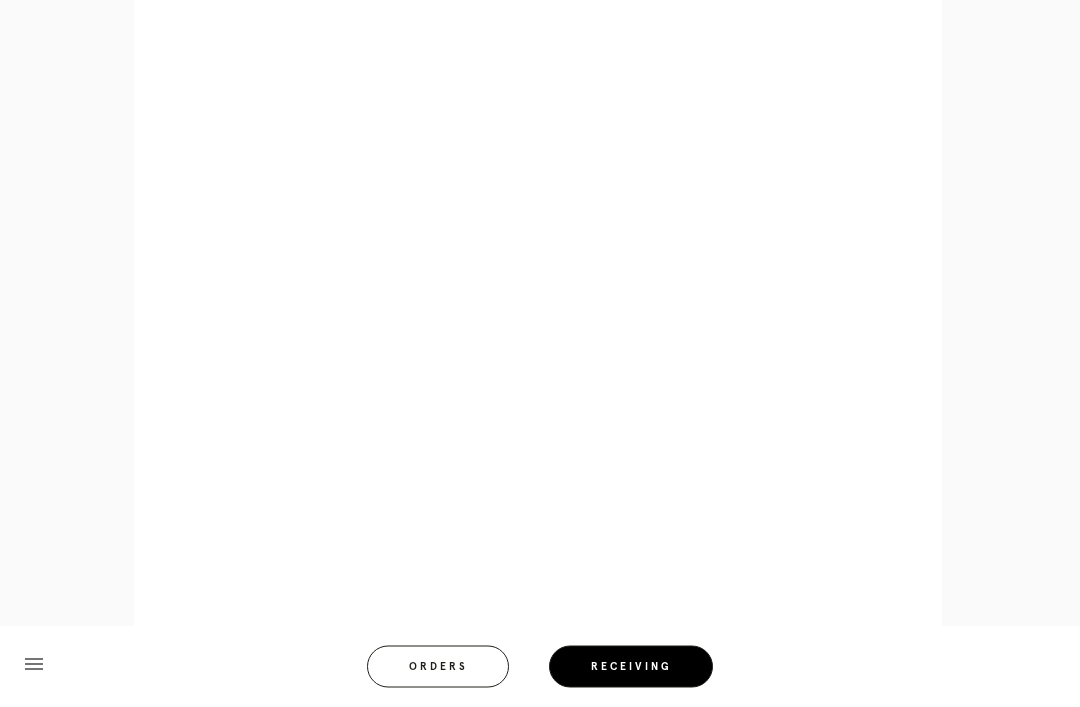 scroll, scrollTop: 944, scrollLeft: 0, axis: vertical 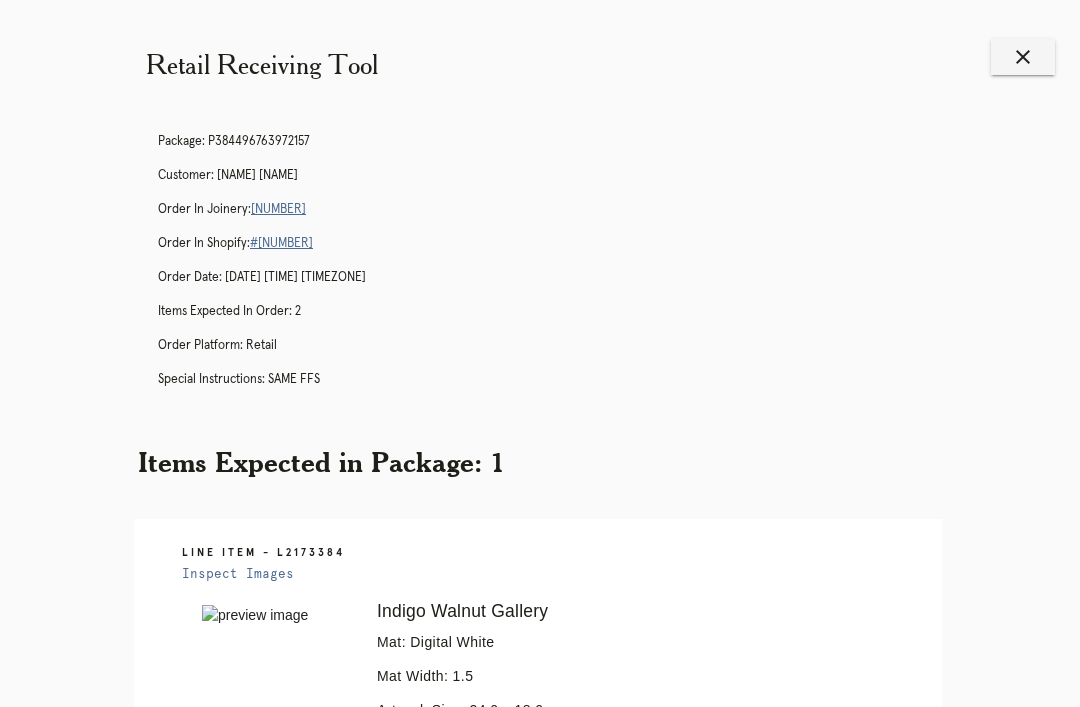 click on "close" at bounding box center [1023, 57] 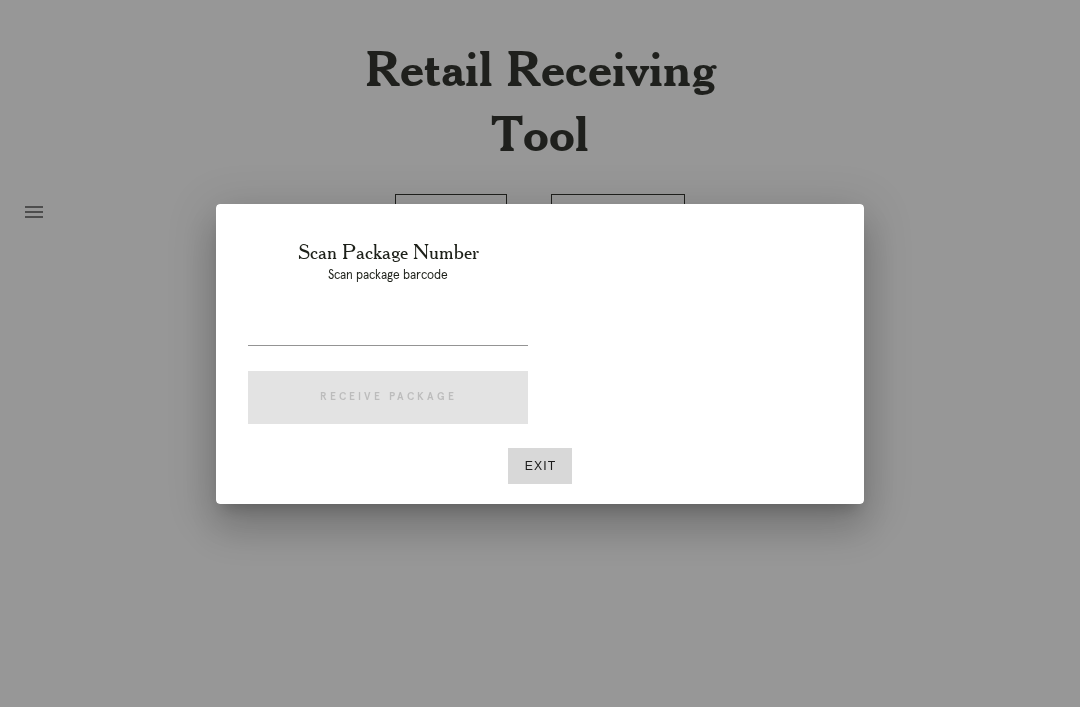 scroll, scrollTop: 0, scrollLeft: 0, axis: both 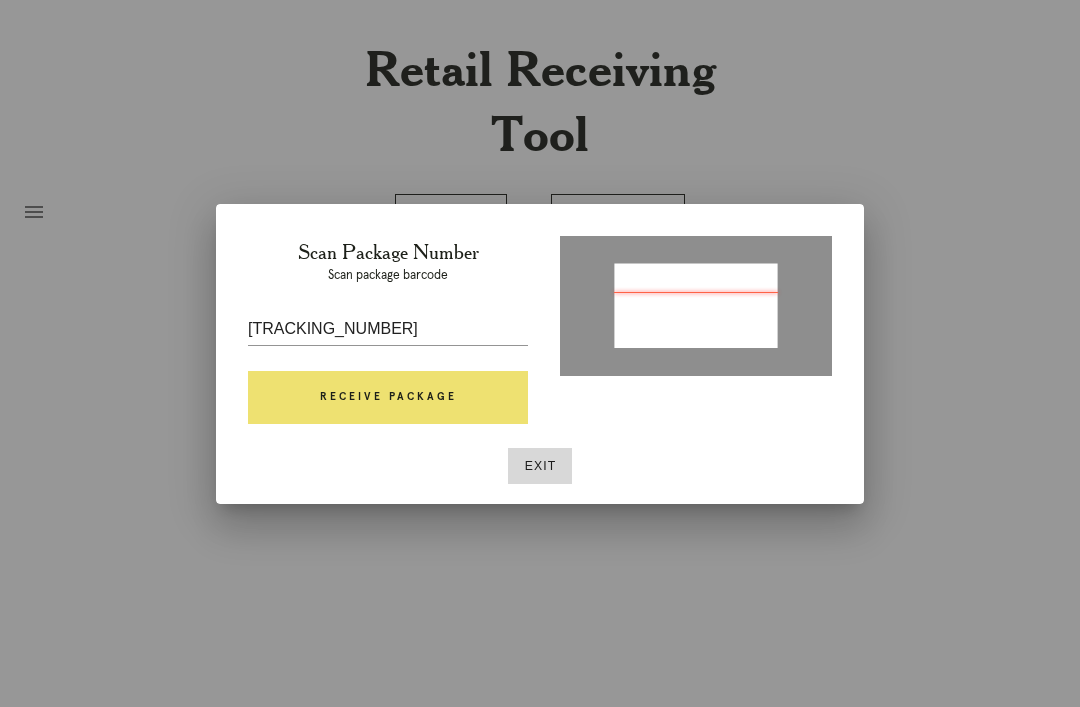 click on "Receive Package" at bounding box center [388, 398] 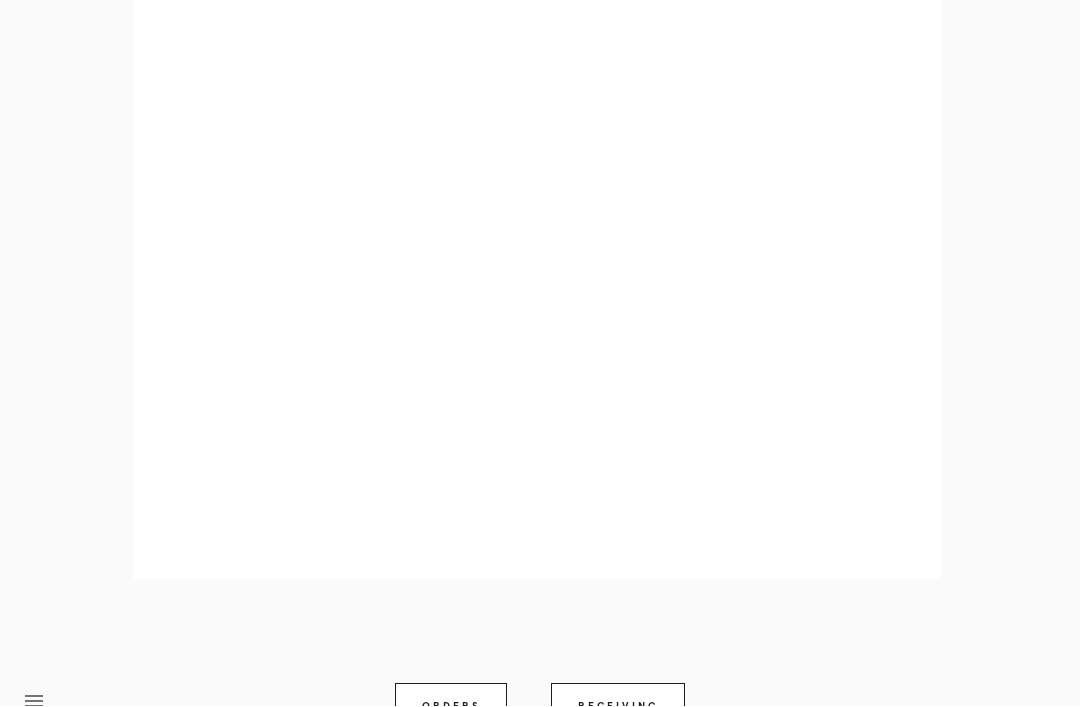 scroll, scrollTop: 922, scrollLeft: 0, axis: vertical 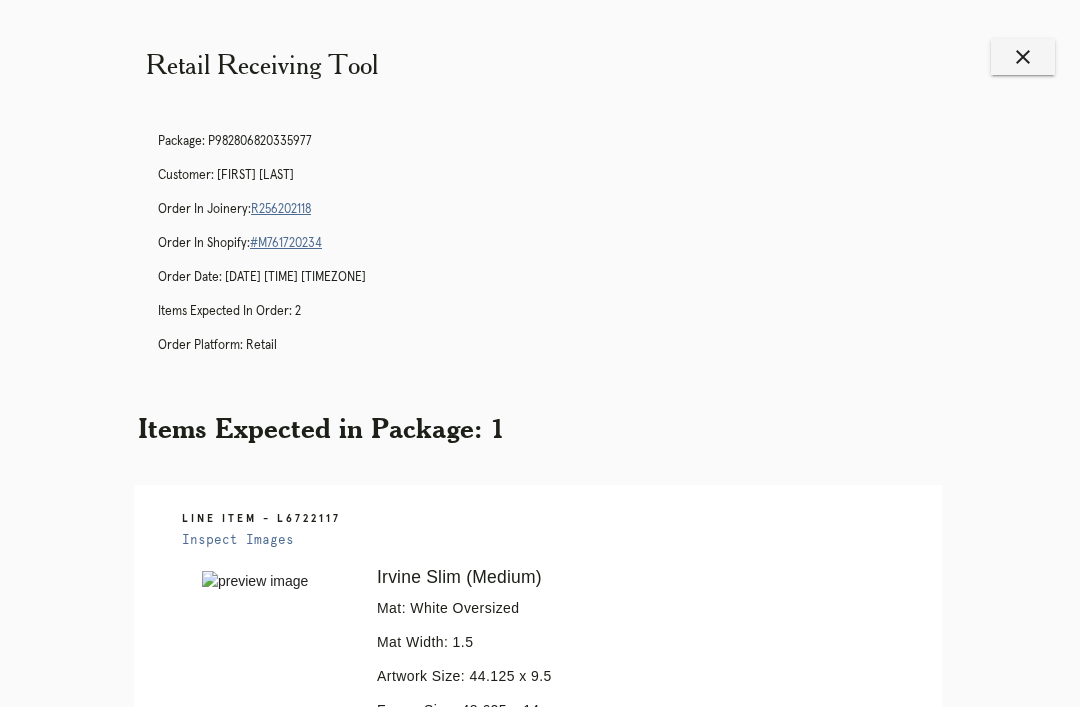 click on "Package: [PACKAGE_ID]   Customer: [FIRST] [LAST]
Order in Joinery:
[ORDER_ID]
Order in Shopify:
[ORDER_ID]
Order Date:
[DATE] [TIME] [TIMEZONE]
Items Expected in Order: 2   Order Platform: retail" at bounding box center [560, 252] 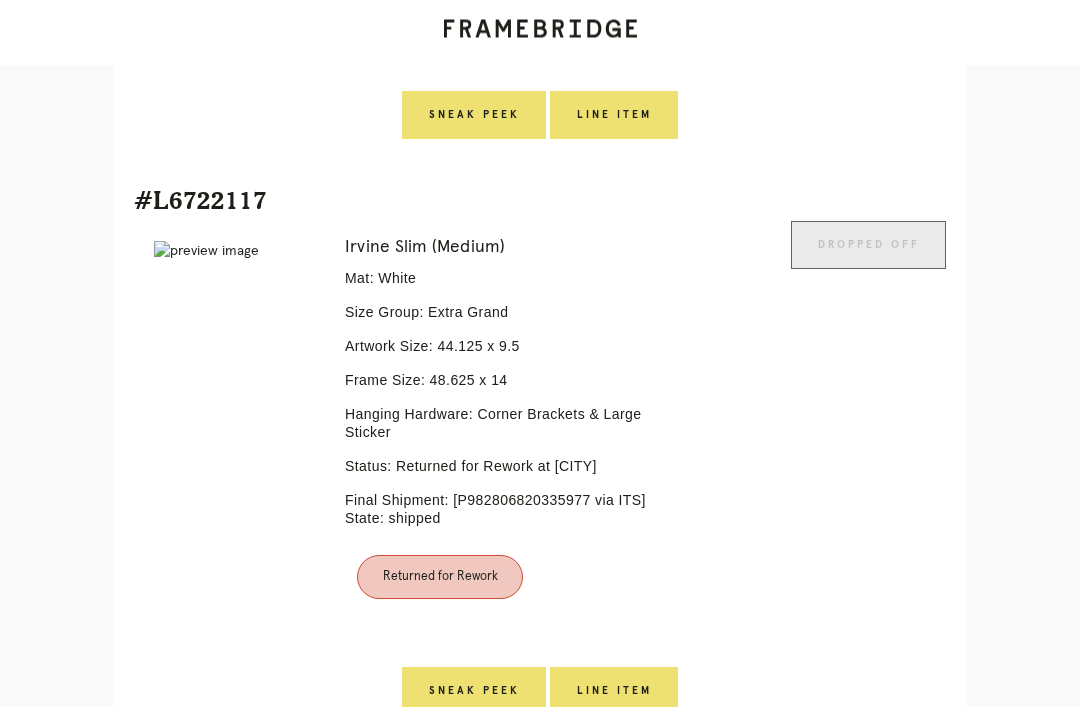 scroll, scrollTop: 1042, scrollLeft: 0, axis: vertical 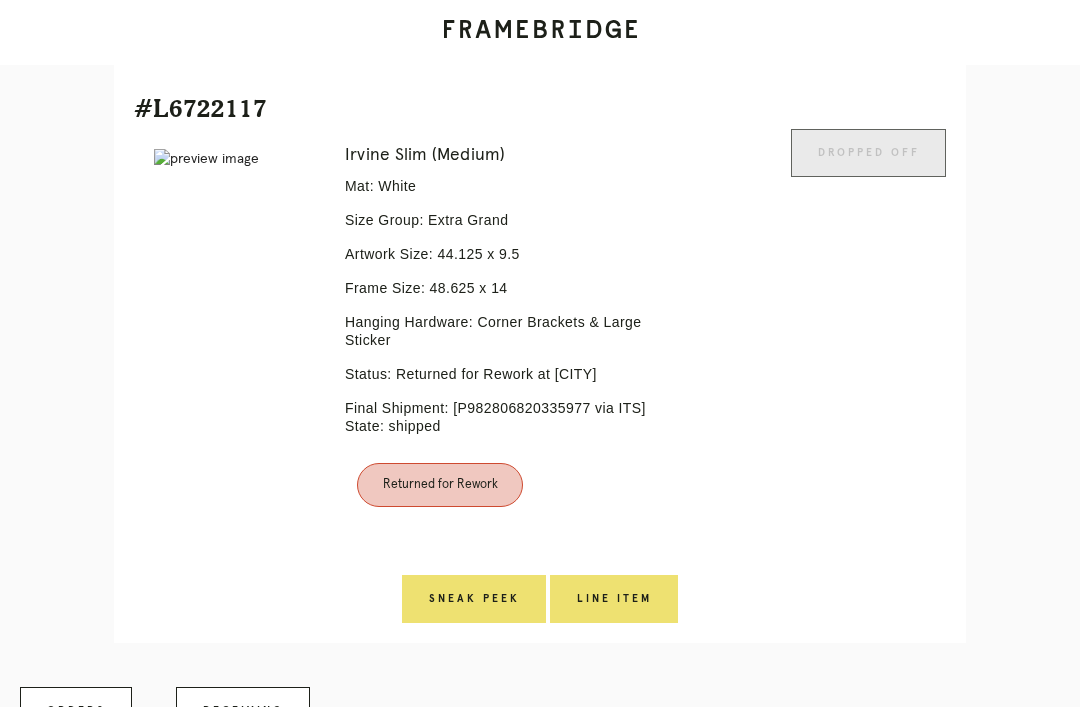 click on "Line Item" at bounding box center (474, 23) 